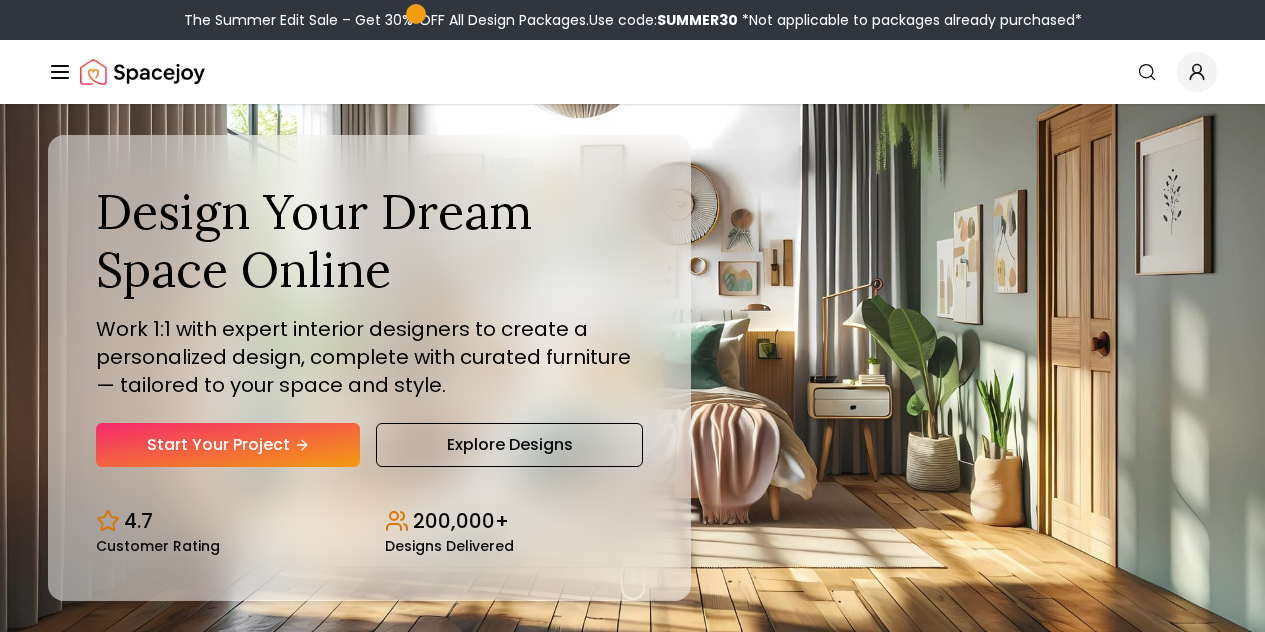 scroll, scrollTop: 0, scrollLeft: 0, axis: both 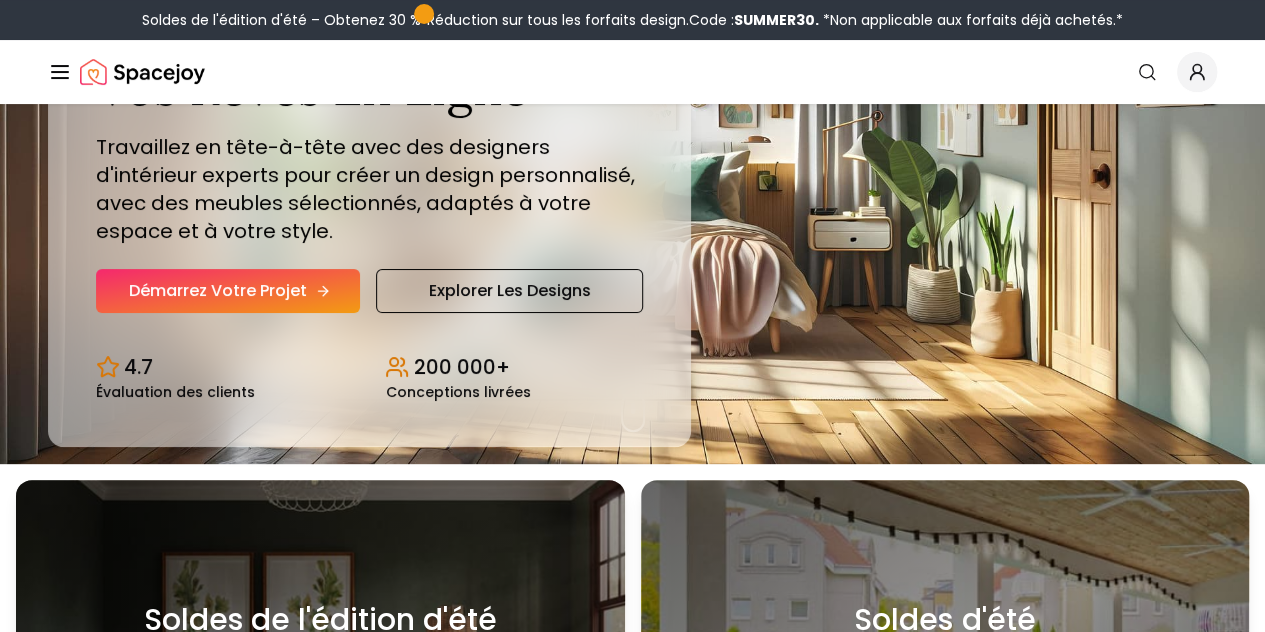 click on "Démarrez votre projet" at bounding box center (218, 290) 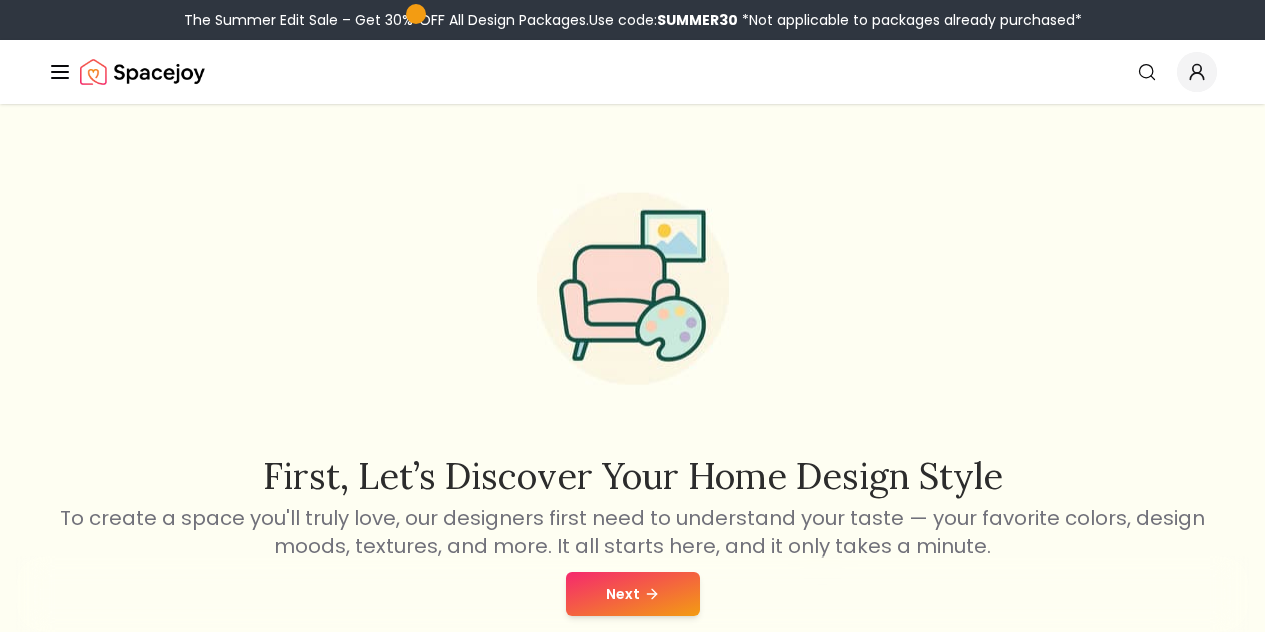 scroll, scrollTop: 0, scrollLeft: 0, axis: both 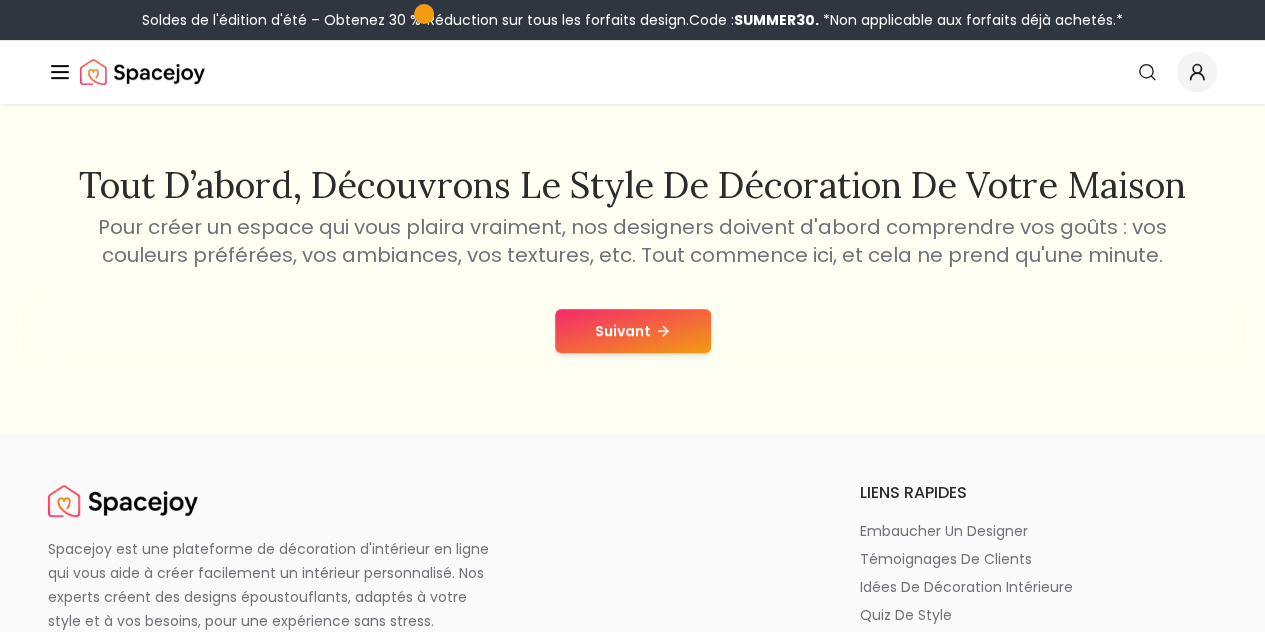 click on "Suivant" at bounding box center [633, 331] 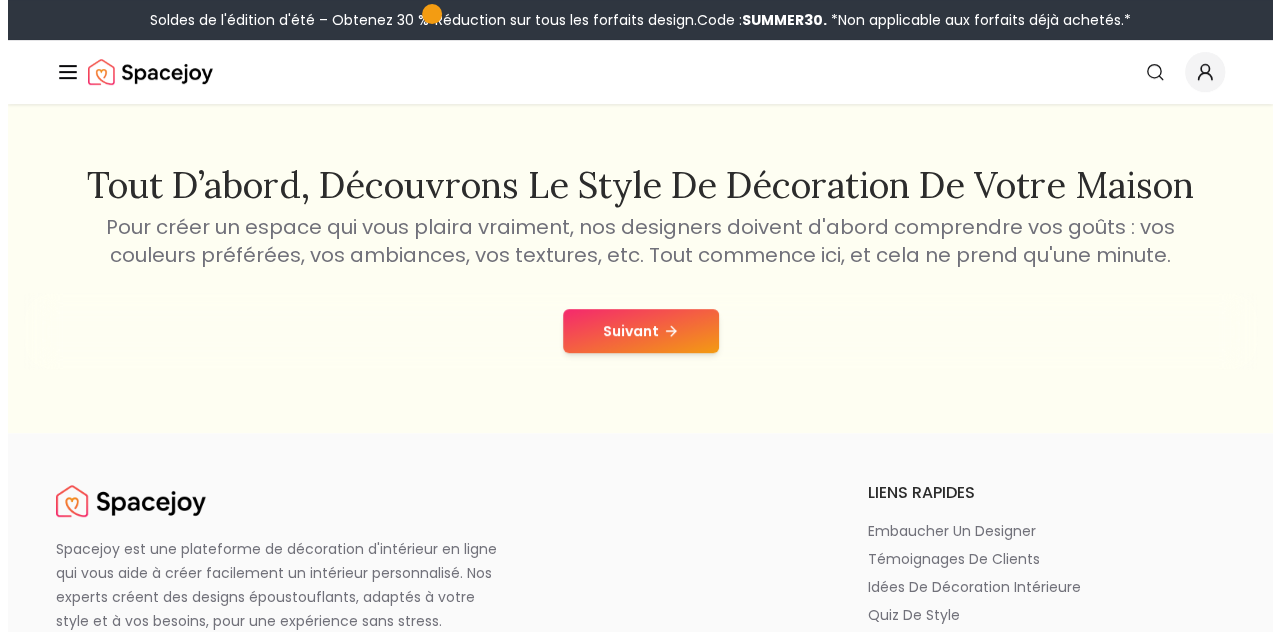 scroll, scrollTop: 0, scrollLeft: 0, axis: both 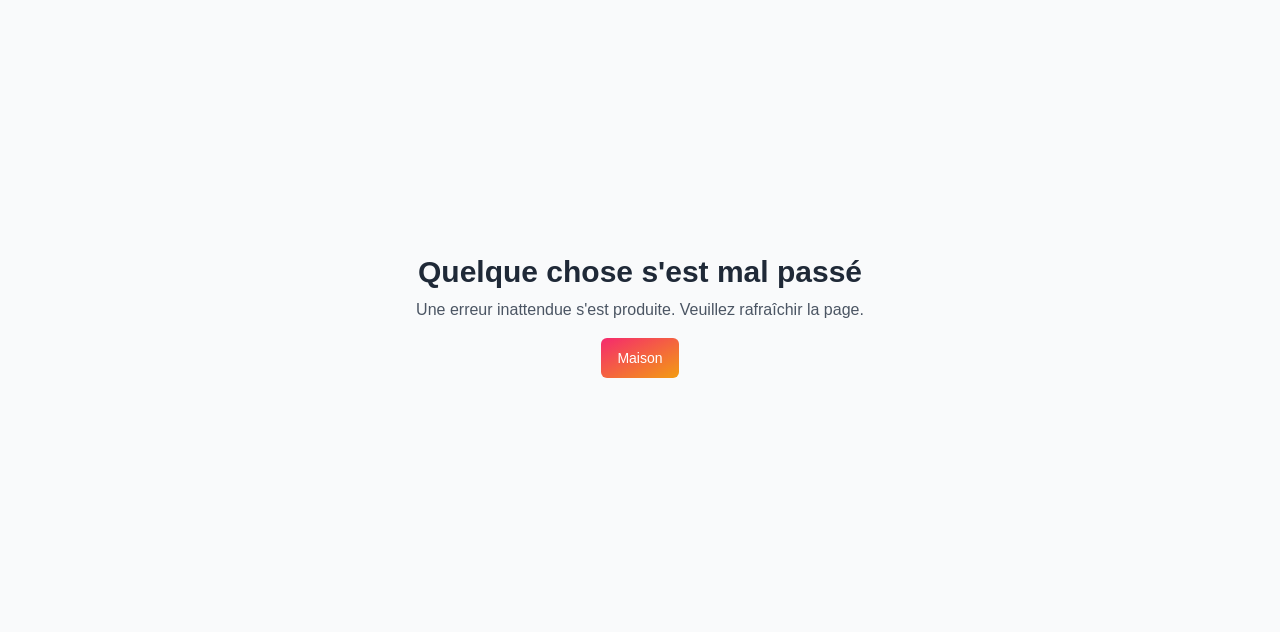 click on "Maison" at bounding box center [639, 358] 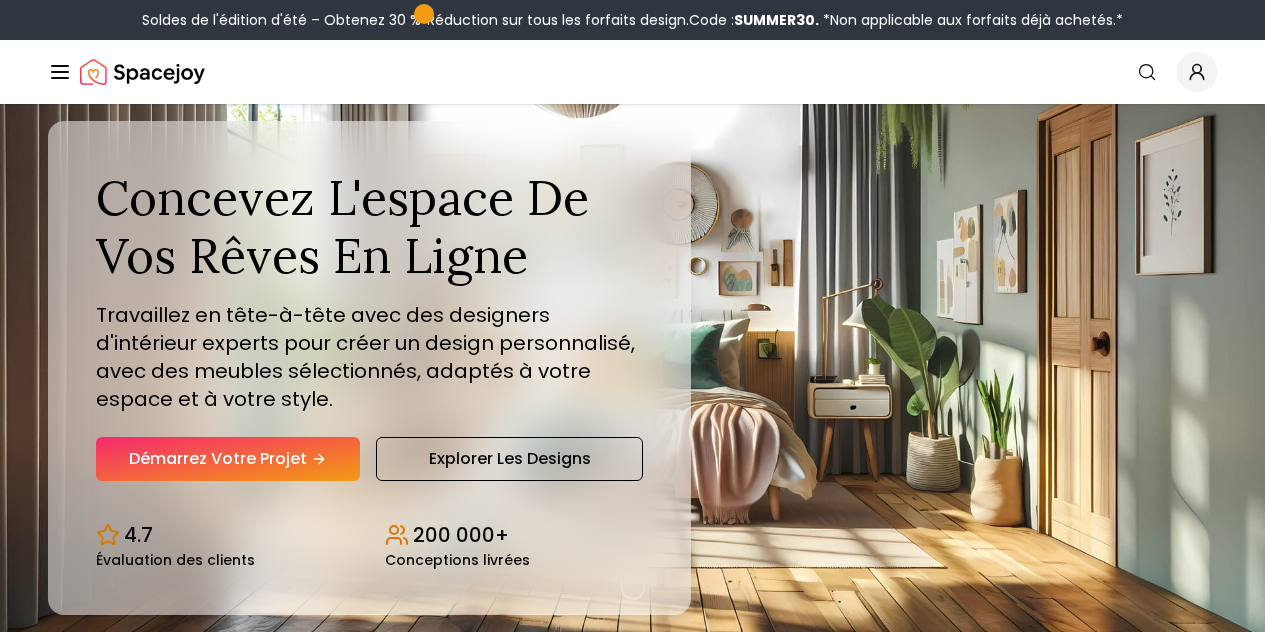 scroll, scrollTop: 0, scrollLeft: 0, axis: both 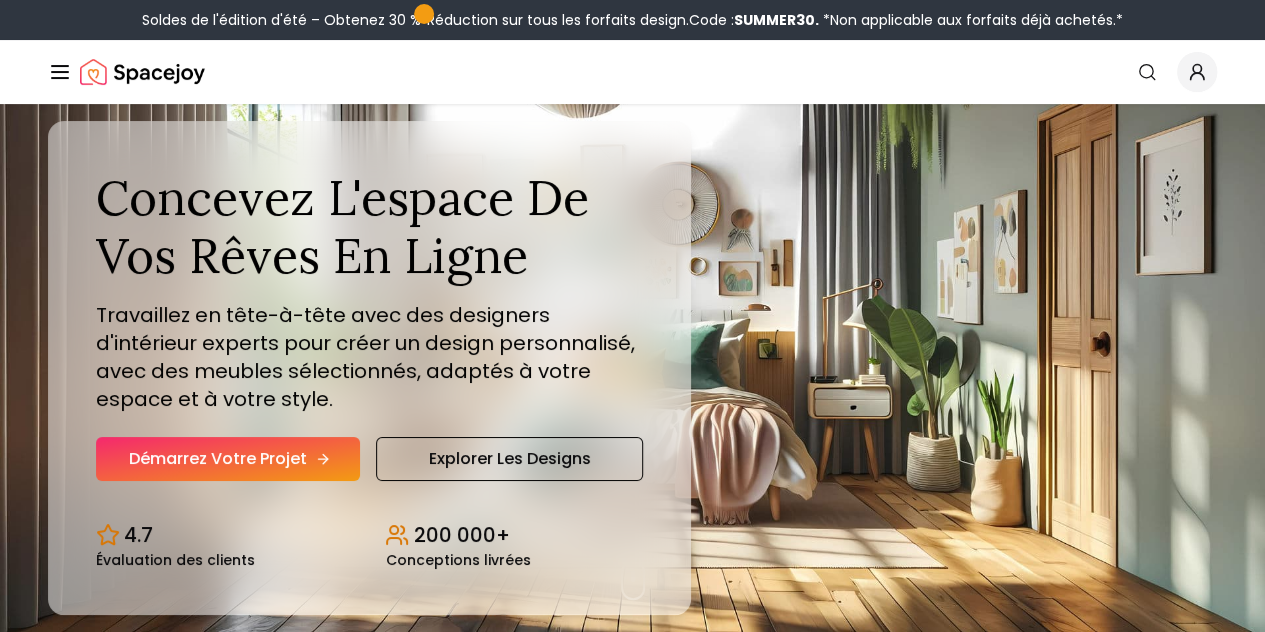 click on "Démarrez votre projet" at bounding box center [218, 458] 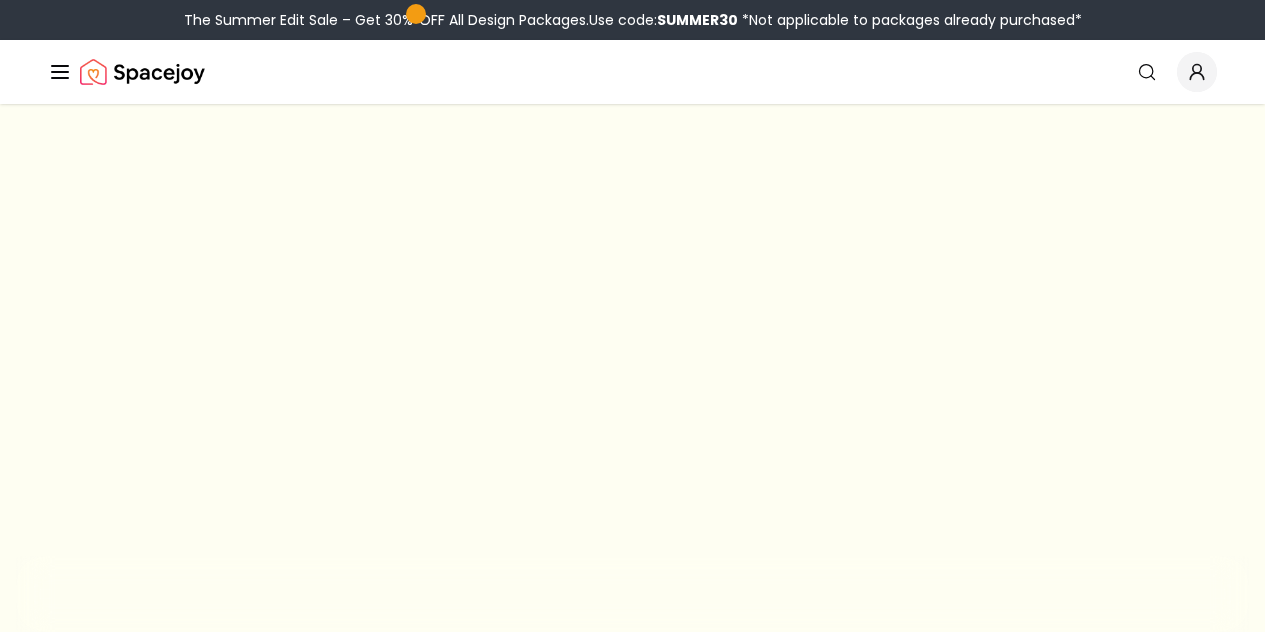 scroll, scrollTop: 0, scrollLeft: 0, axis: both 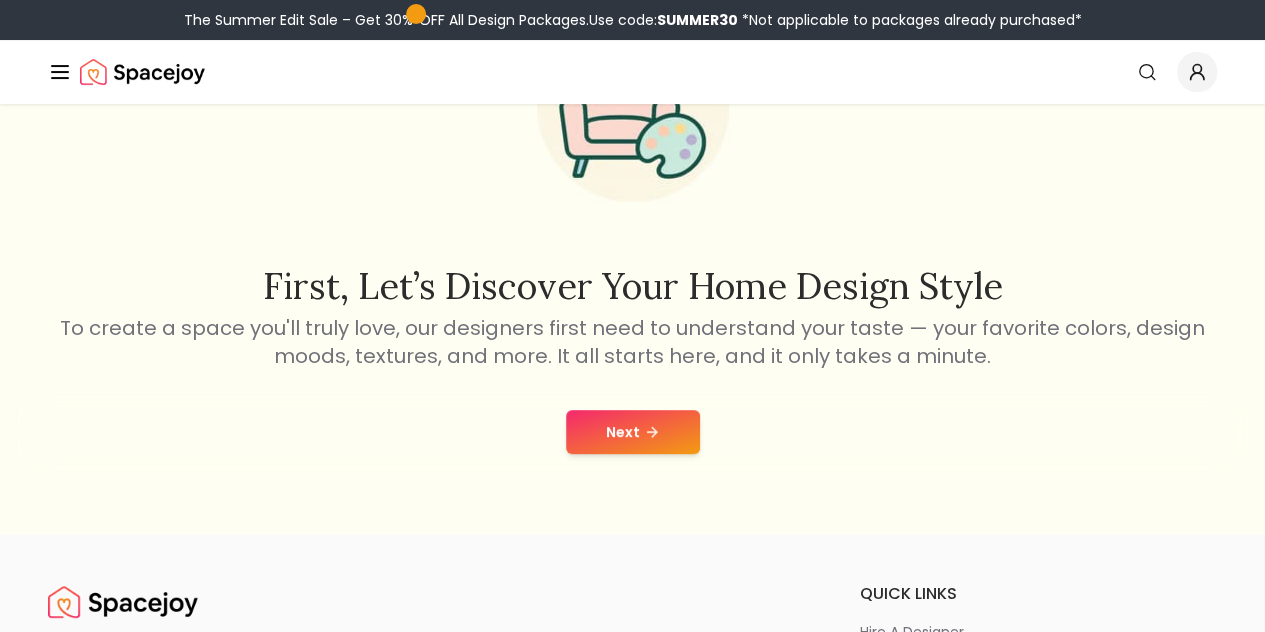 click on "Next" at bounding box center (633, 432) 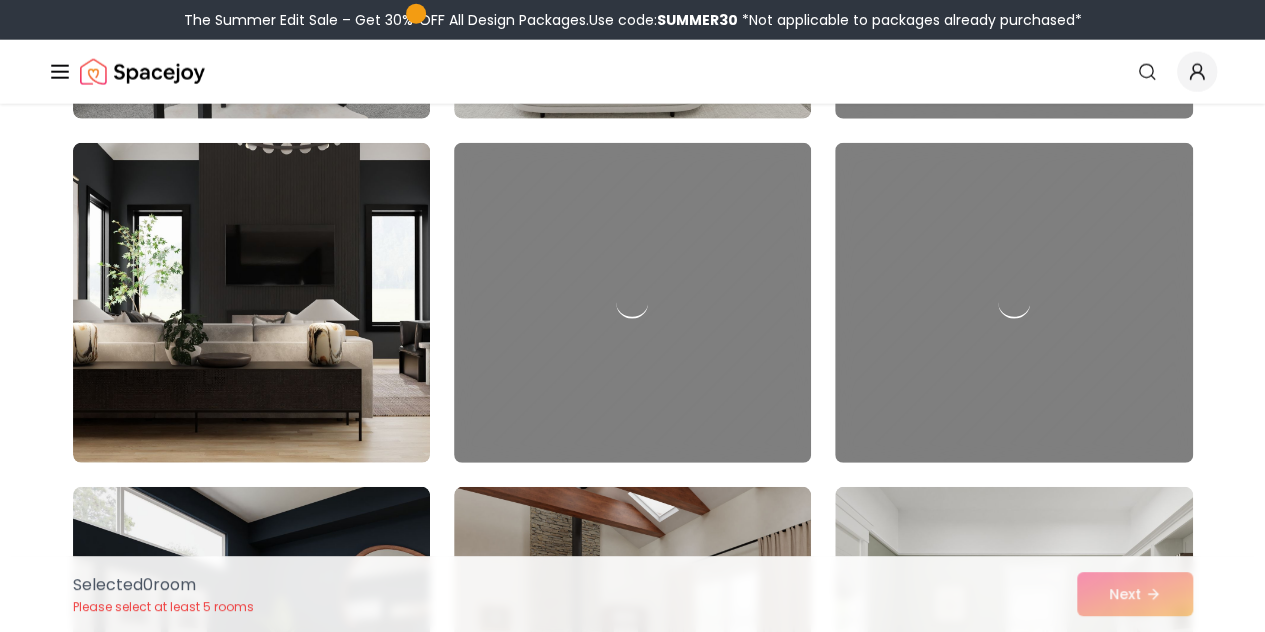 scroll, scrollTop: 2845, scrollLeft: 0, axis: vertical 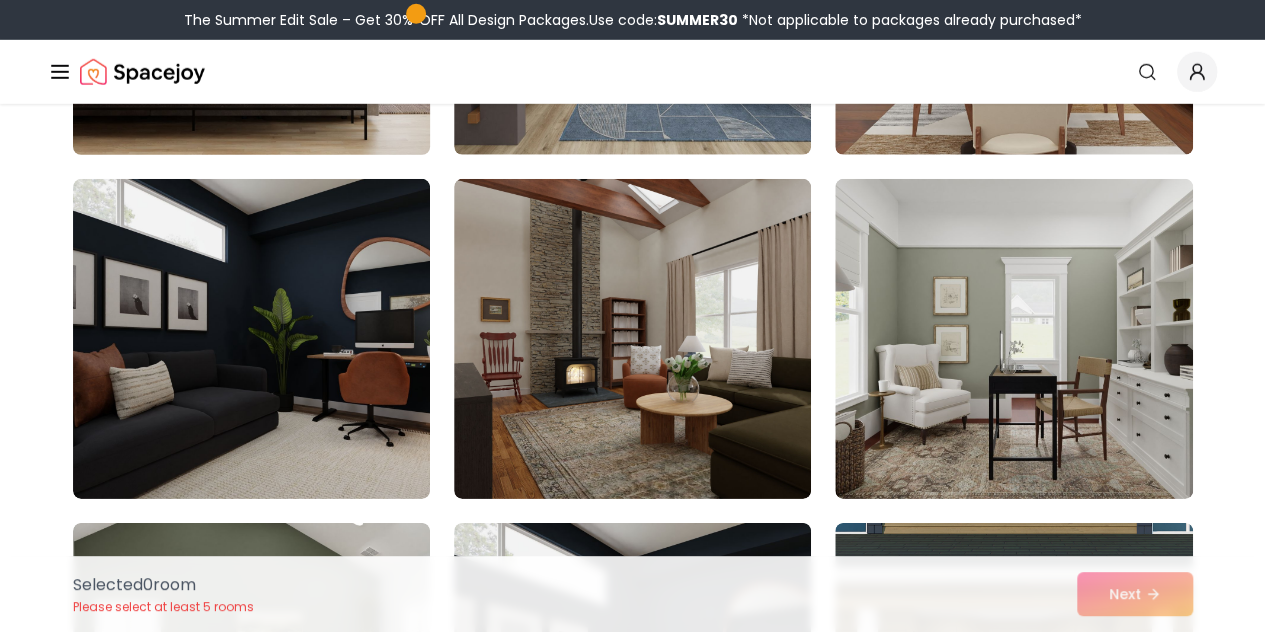 click at bounding box center (251, -5) 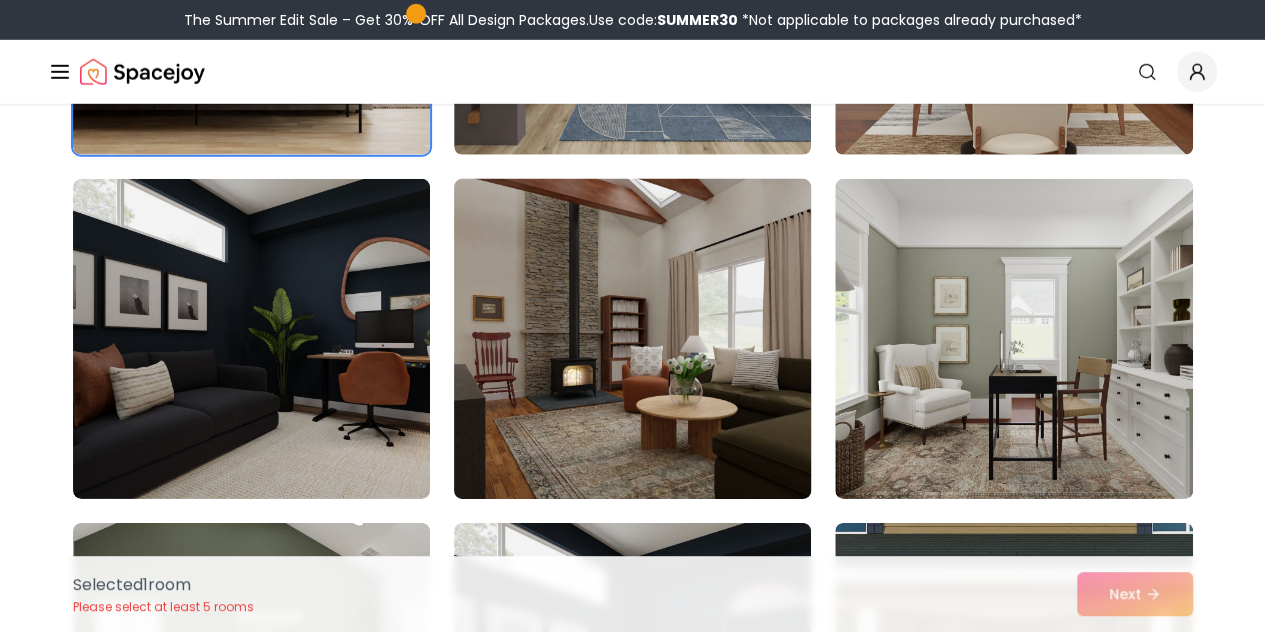 click at bounding box center (632, 339) 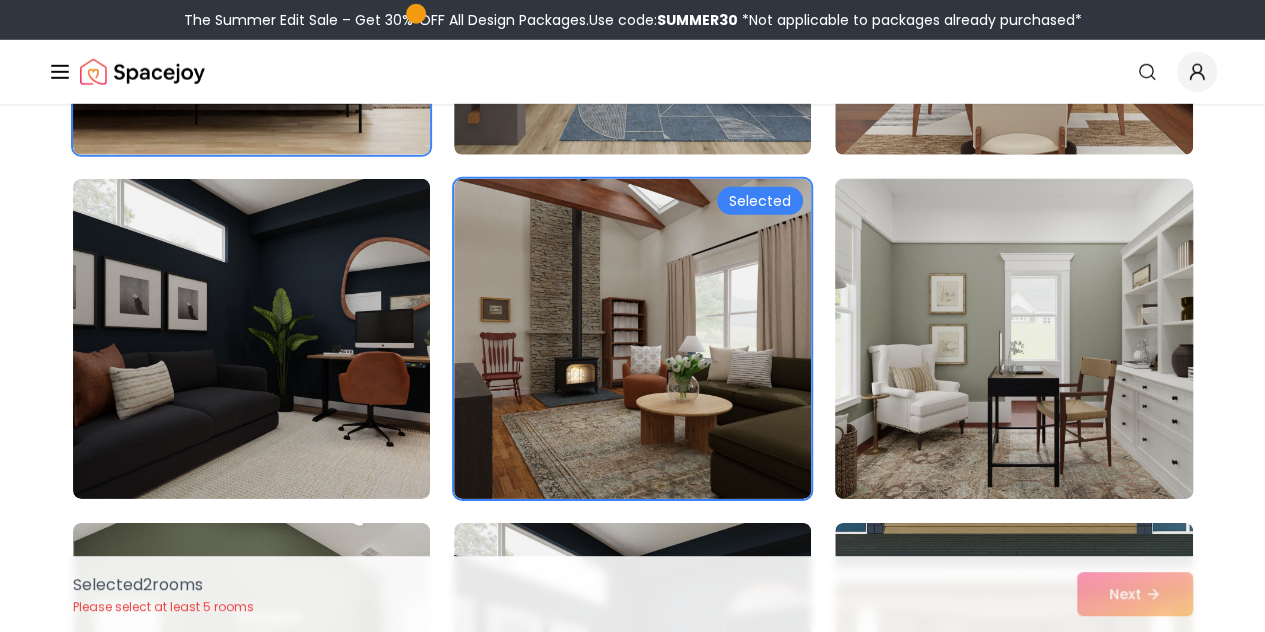 click at bounding box center (1013, 339) 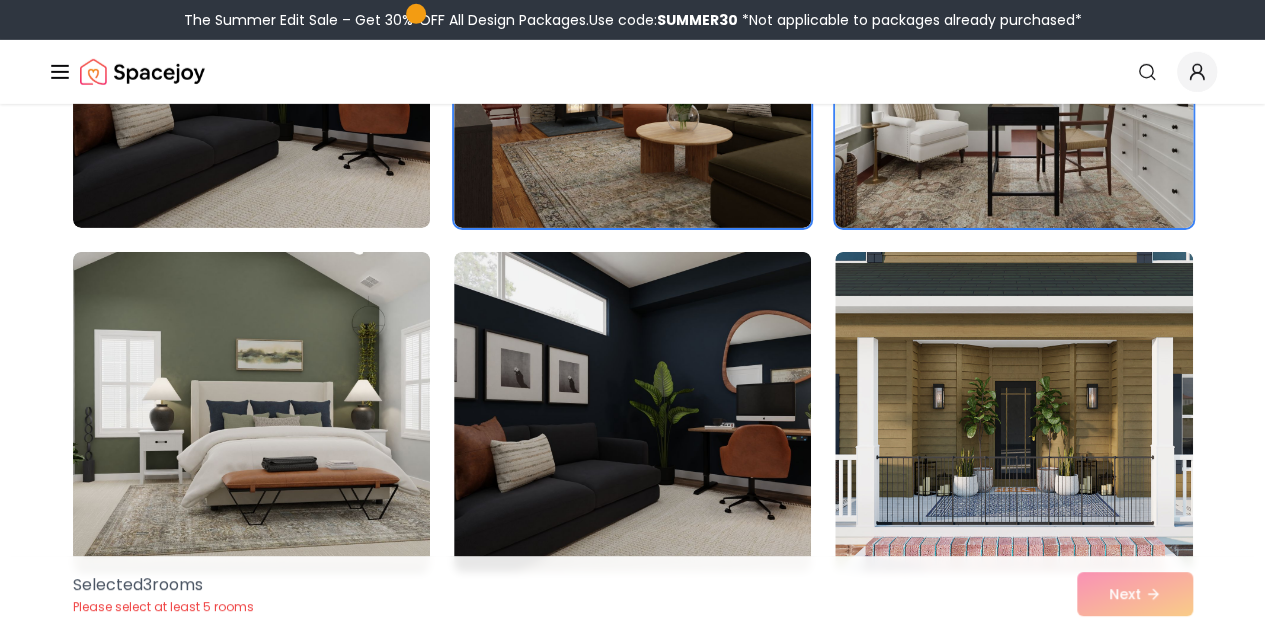 scroll, scrollTop: 3207, scrollLeft: 0, axis: vertical 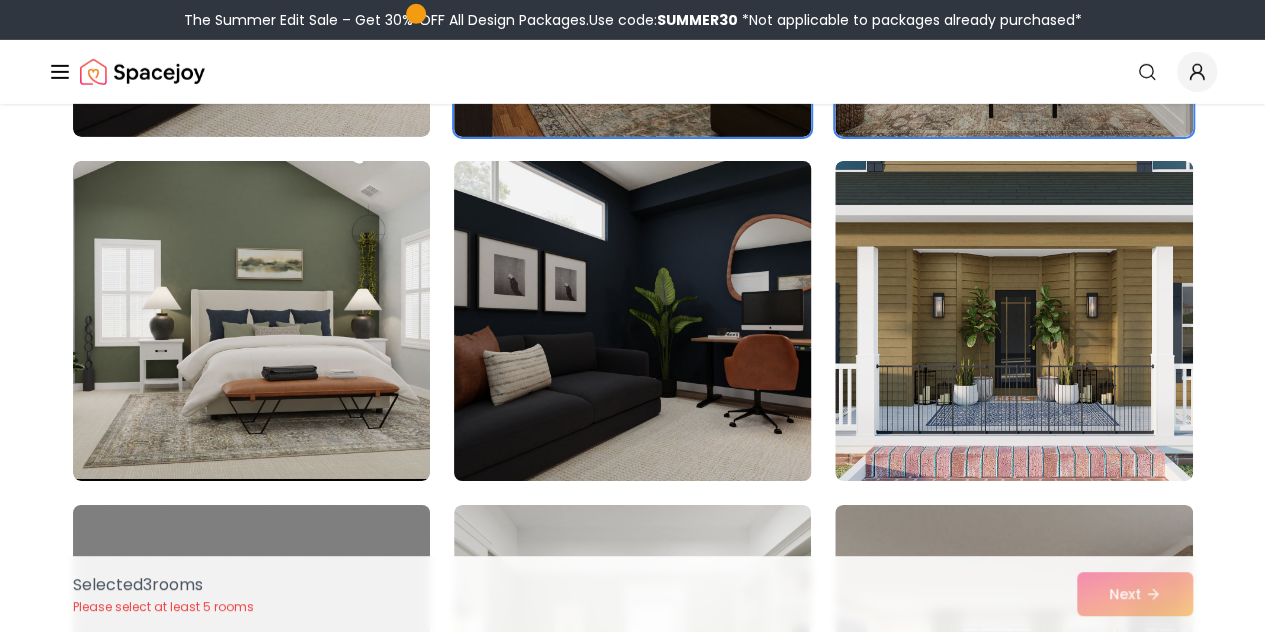 click at bounding box center (632, 321) 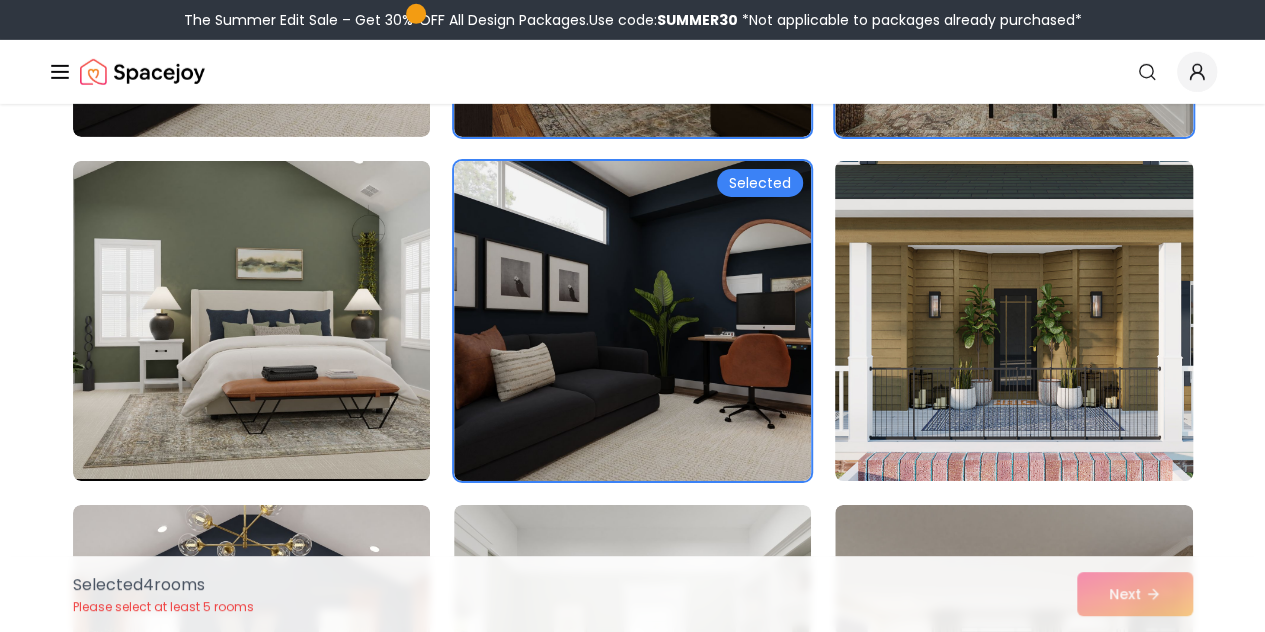 click at bounding box center (1013, 321) 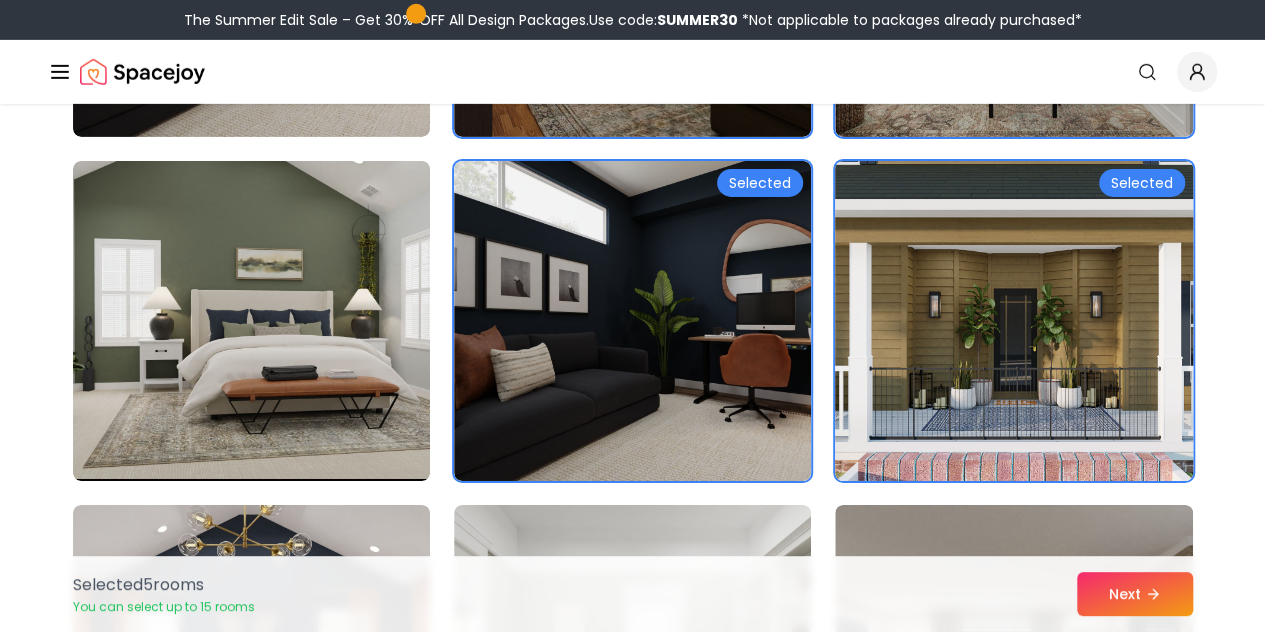scroll, scrollTop: 3458, scrollLeft: 0, axis: vertical 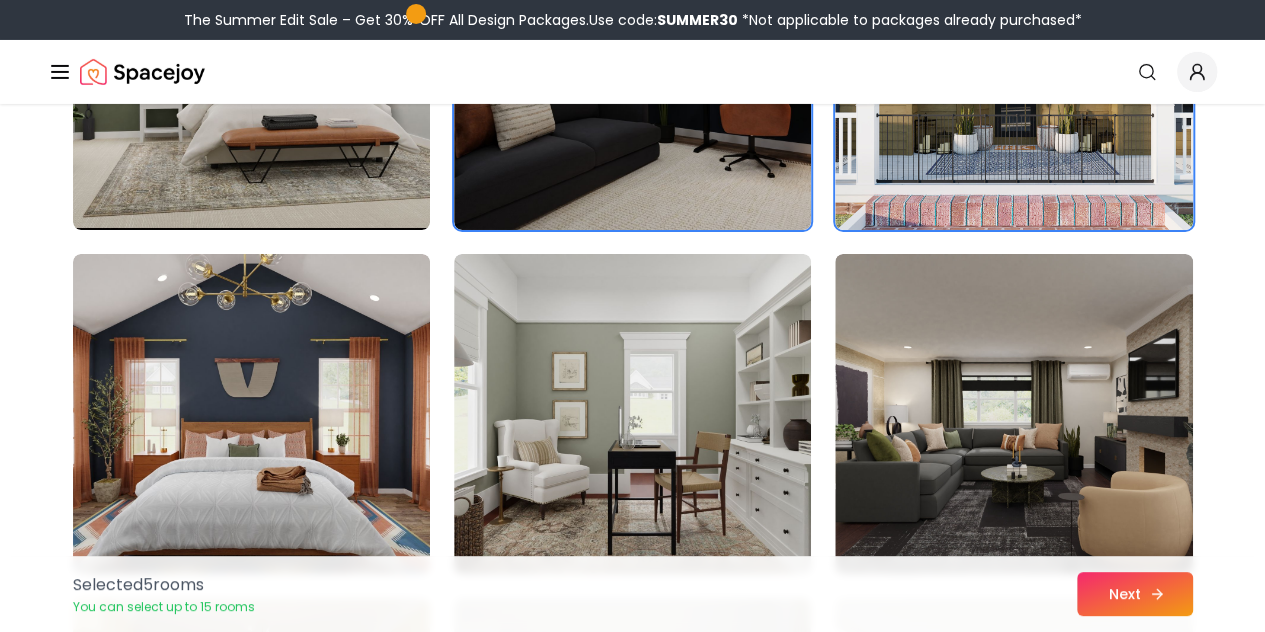 click on "Next" at bounding box center [1135, 594] 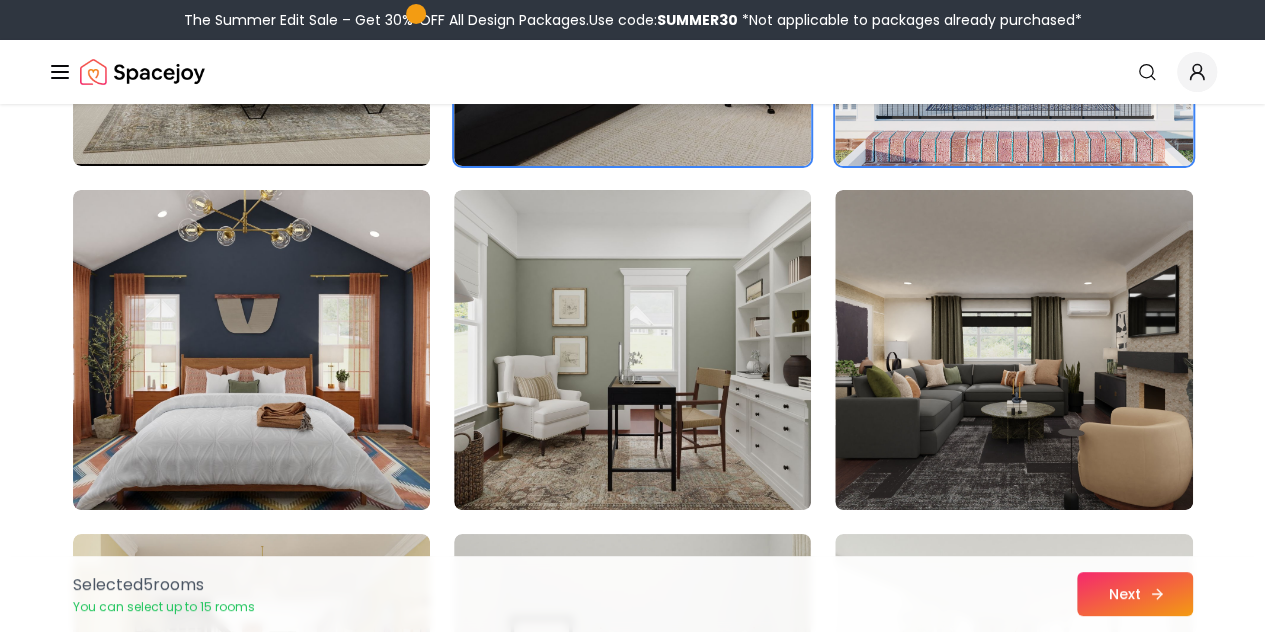 scroll, scrollTop: 3458, scrollLeft: 0, axis: vertical 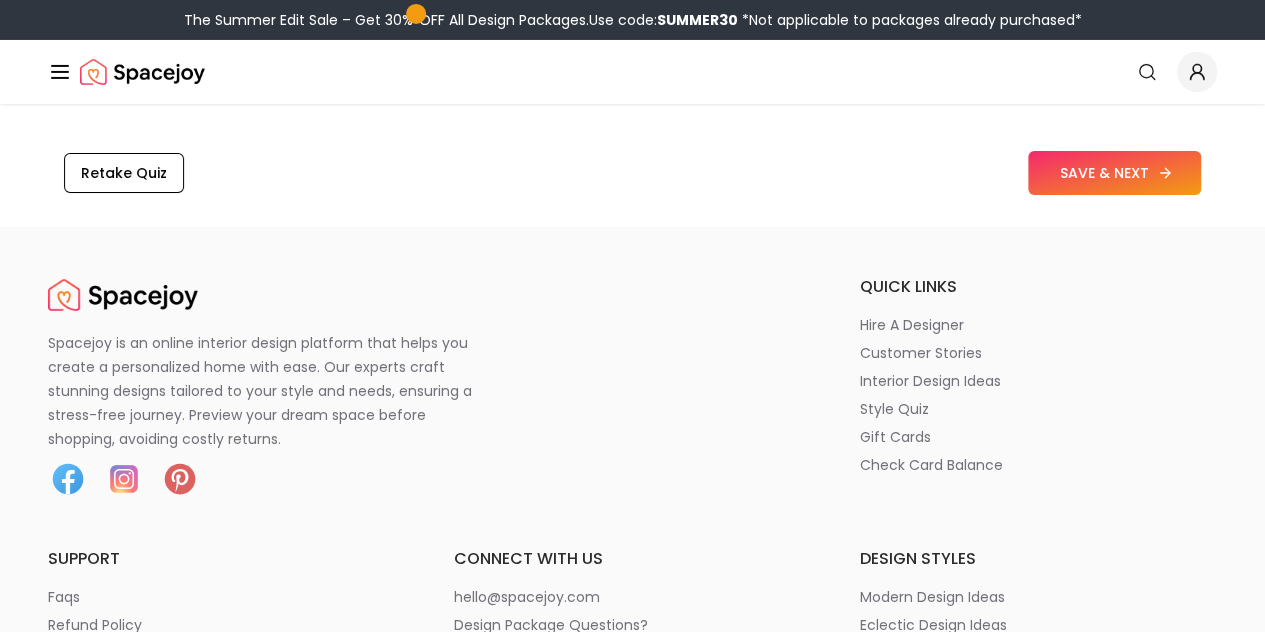 click on "SAVE & NEXT" at bounding box center [1114, 173] 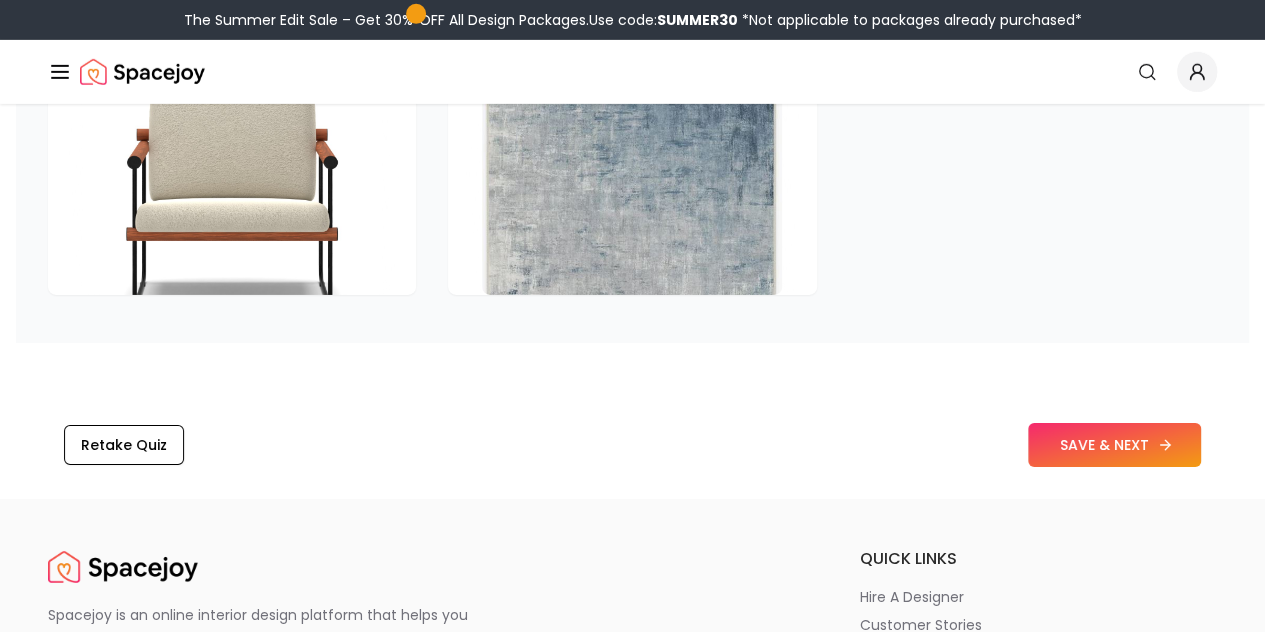 scroll, scrollTop: 2917, scrollLeft: 0, axis: vertical 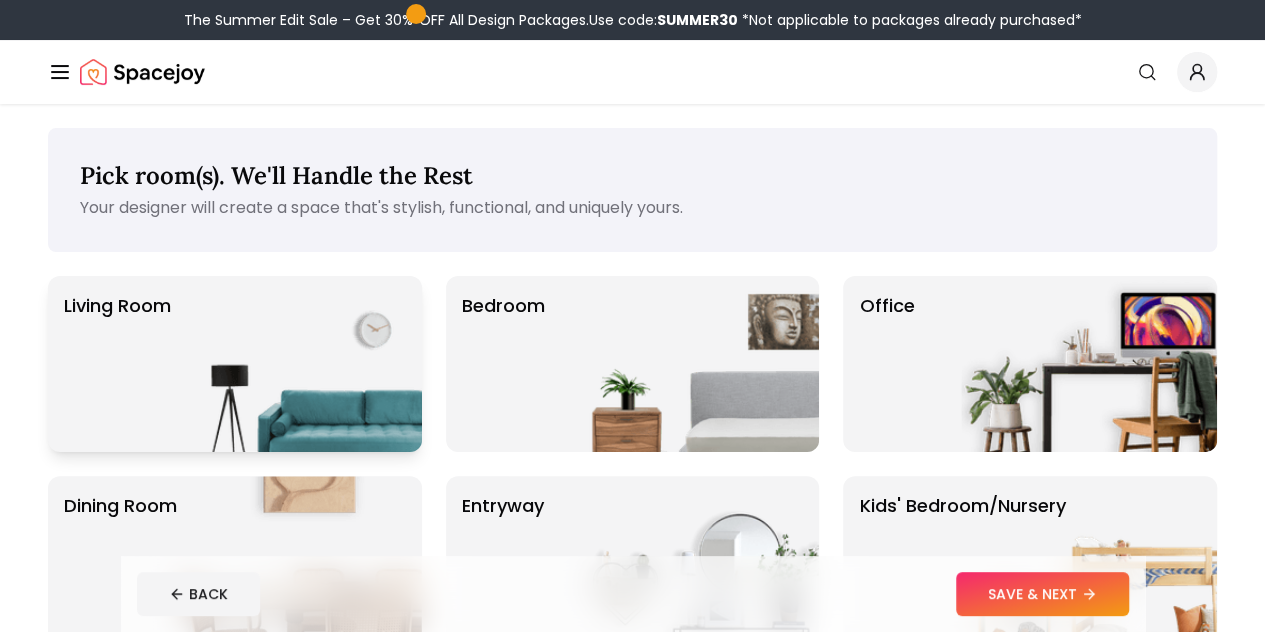 click at bounding box center [294, 364] 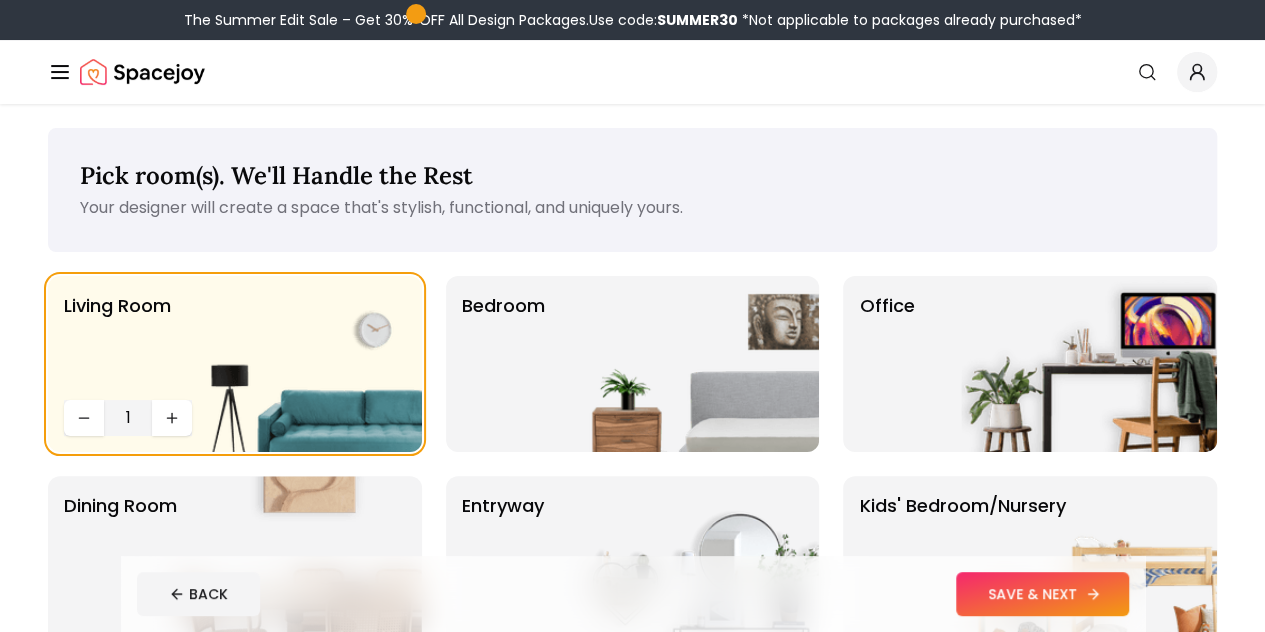 click on "SAVE & NEXT" at bounding box center [1042, 594] 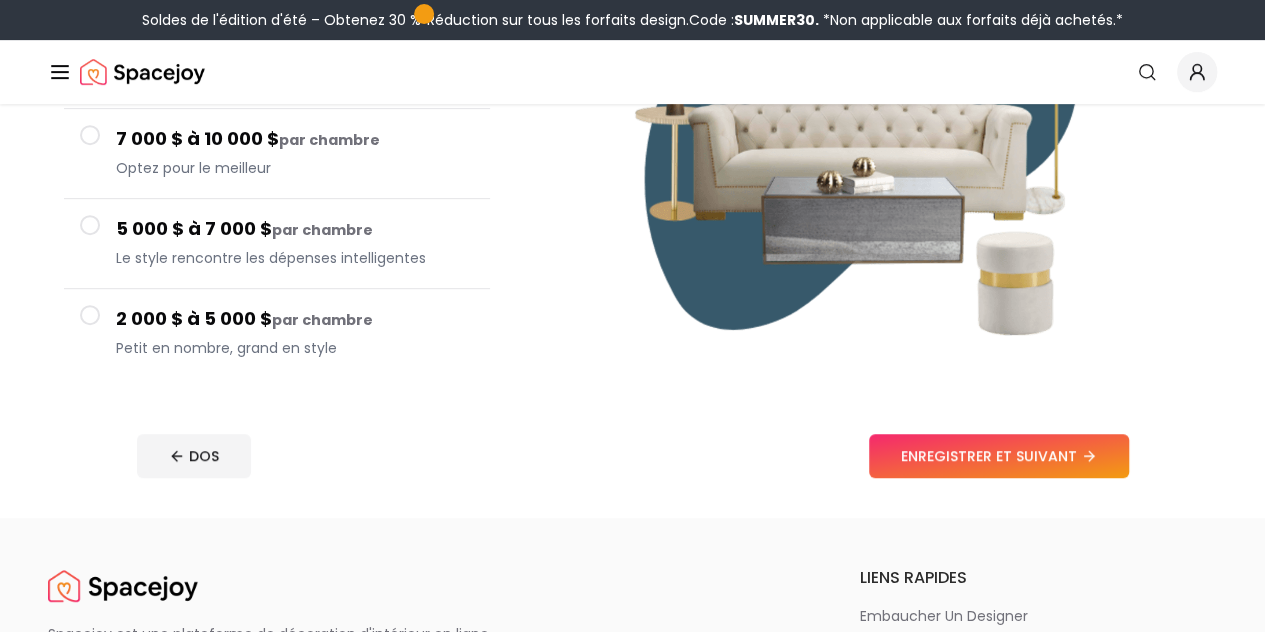scroll, scrollTop: 412, scrollLeft: 0, axis: vertical 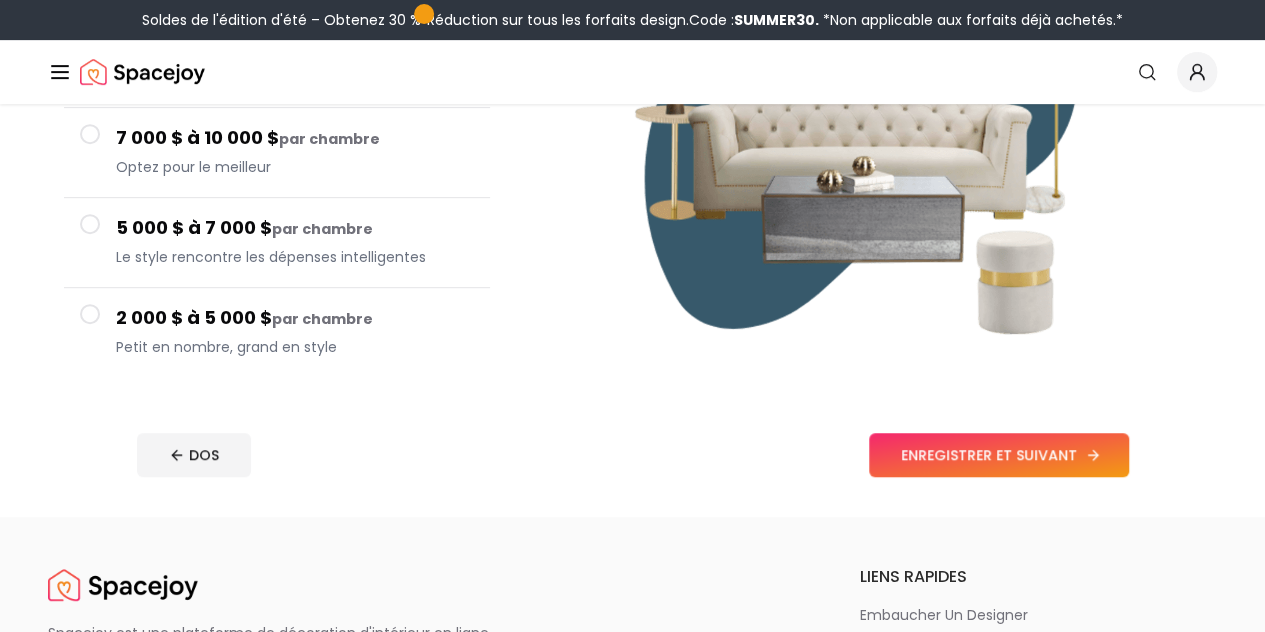 click on "ENREGISTRER ET SUIVANT" at bounding box center (999, 455) 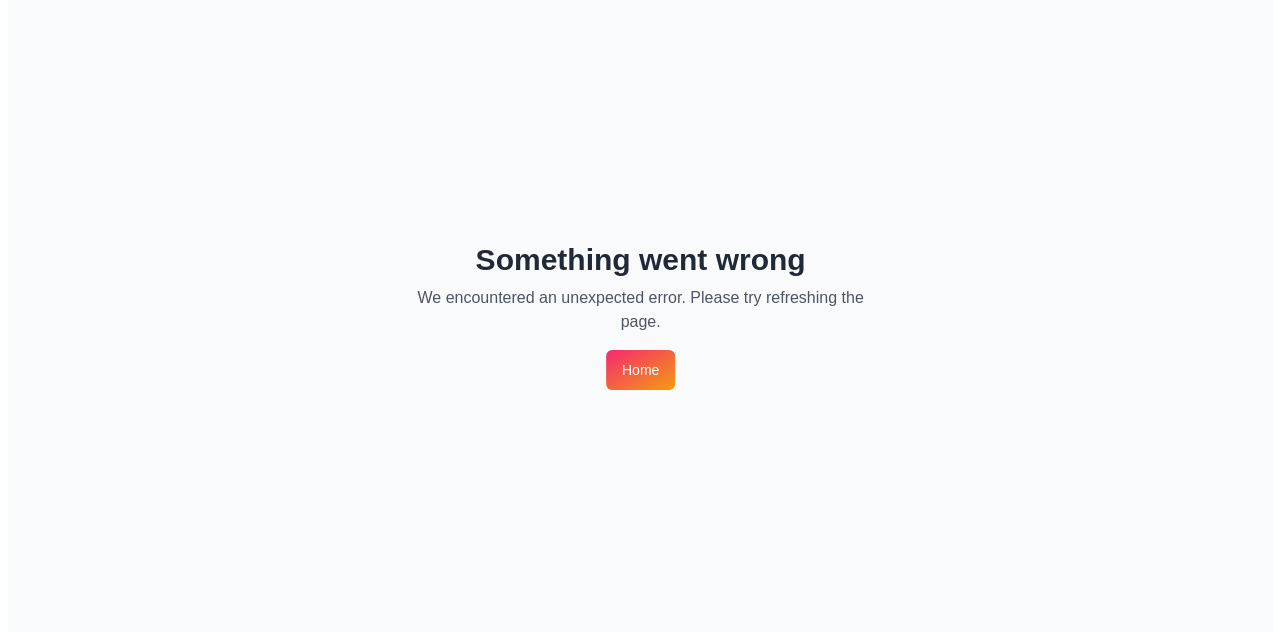 scroll, scrollTop: 0, scrollLeft: 0, axis: both 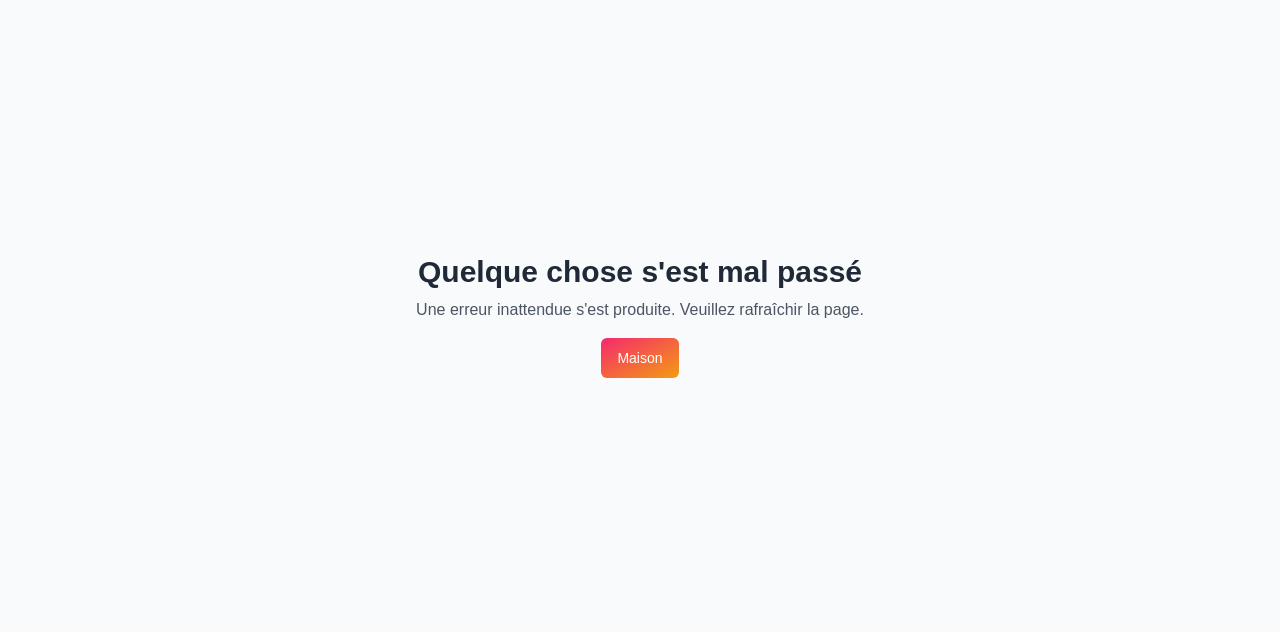 click on "Maison" at bounding box center (639, 358) 